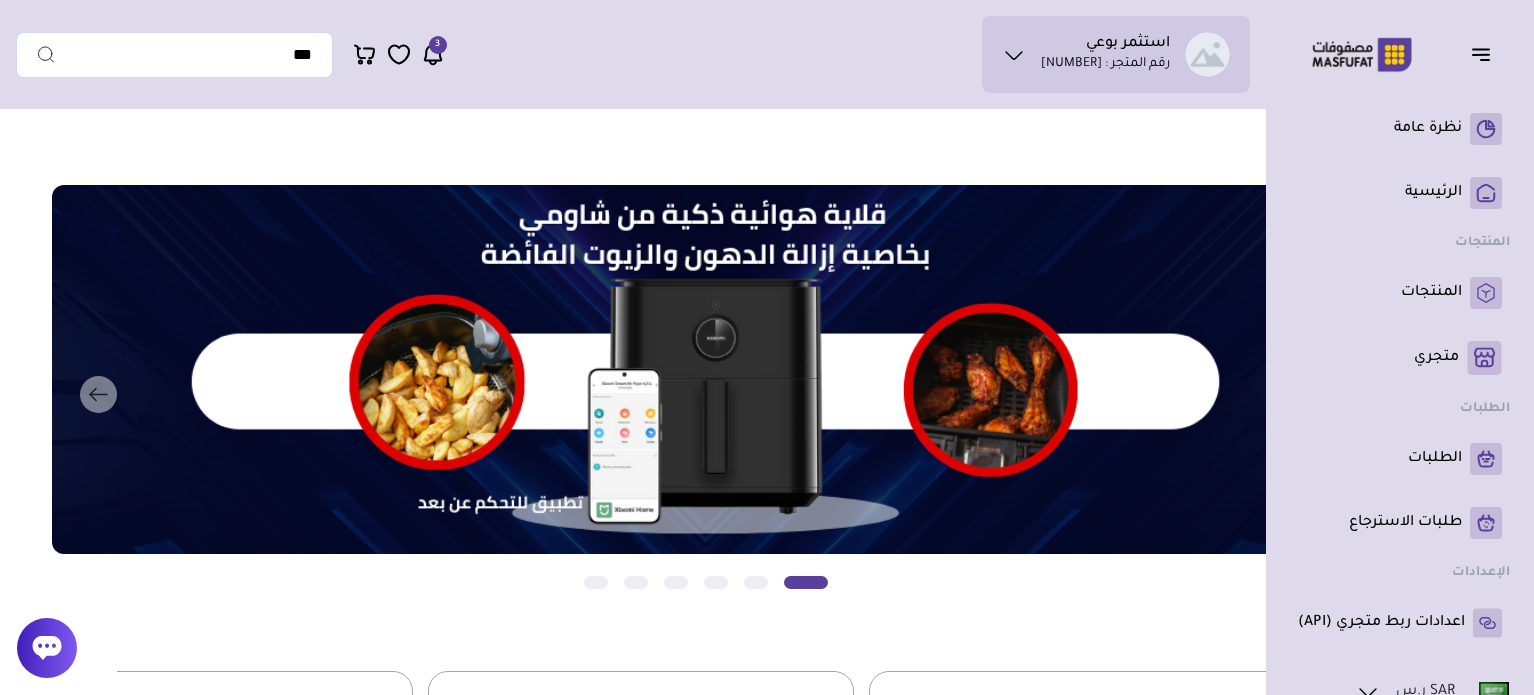scroll, scrollTop: 0, scrollLeft: 0, axis: both 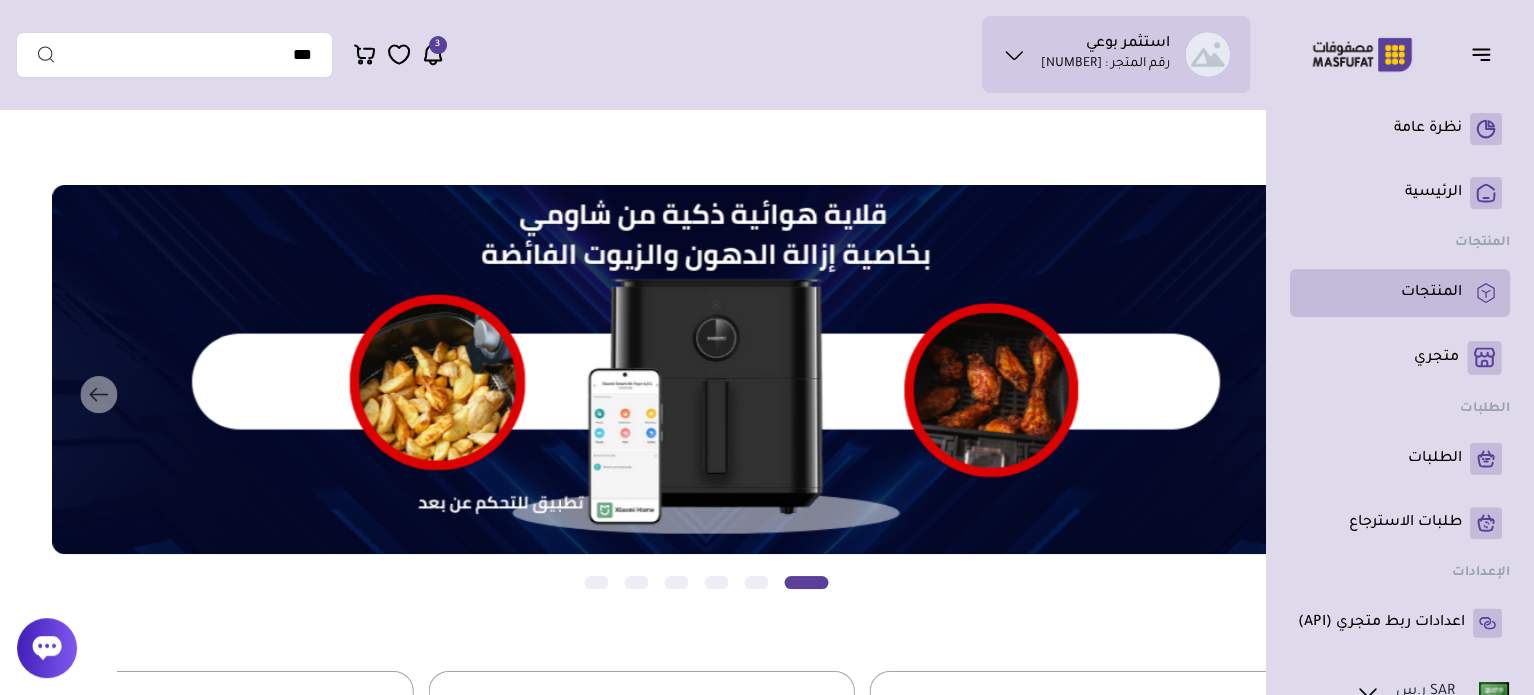 click on "المنتجات" at bounding box center (1431, 293) 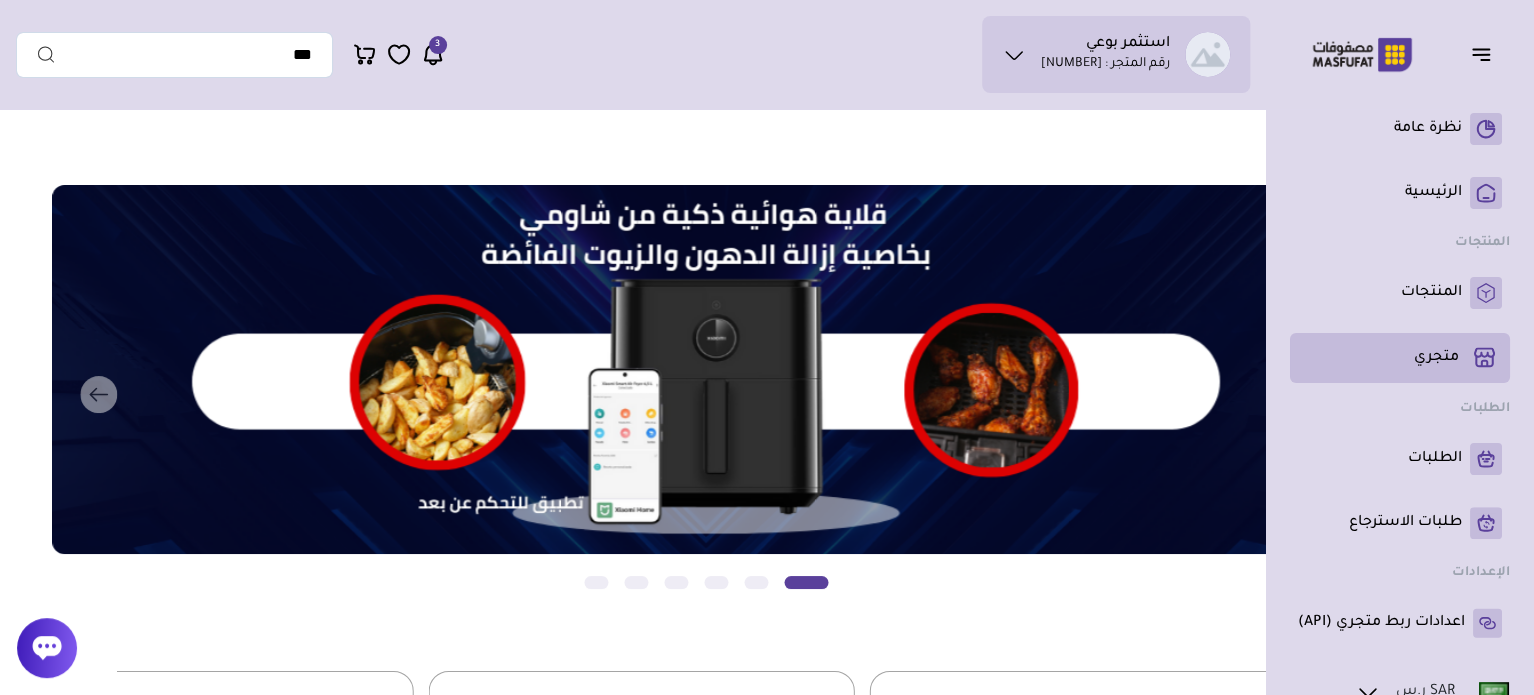click on "متجري  ( 0 )" at bounding box center [1436, 358] 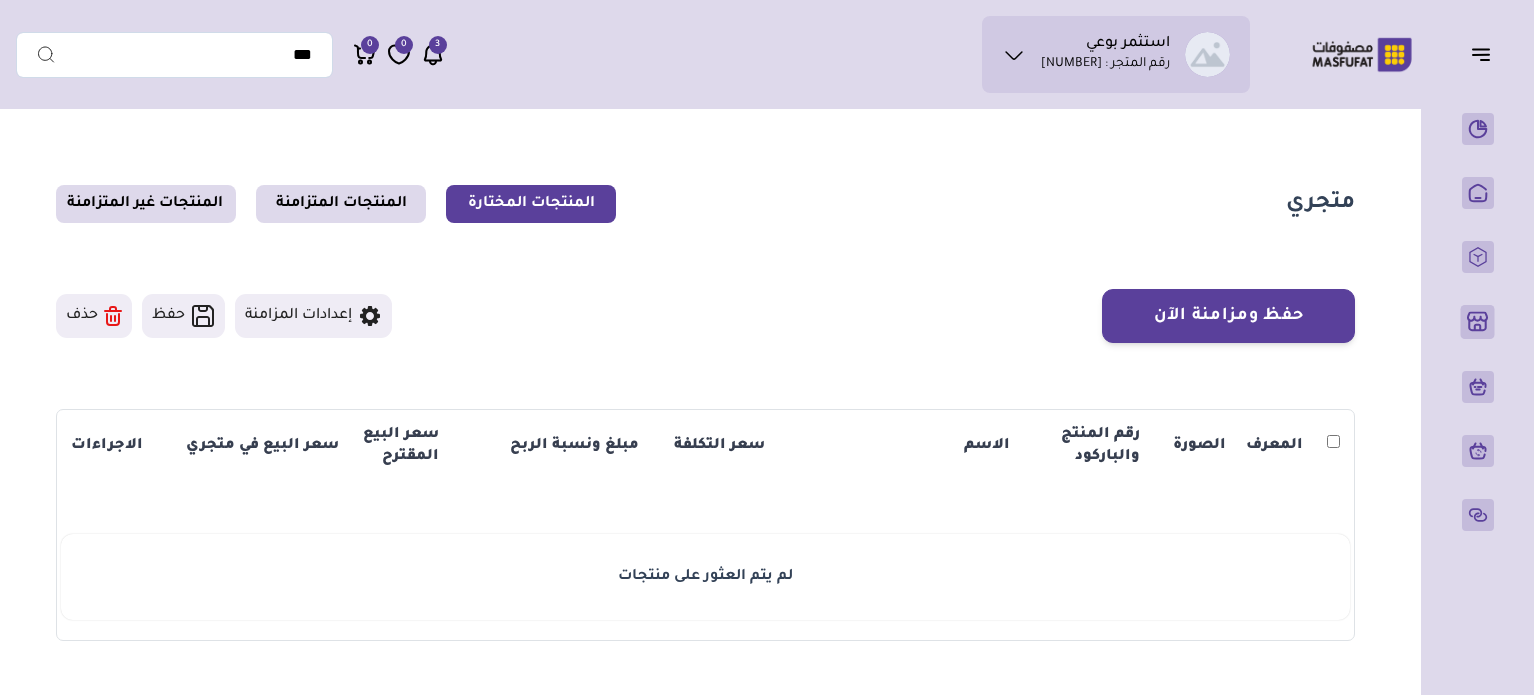 scroll, scrollTop: 0, scrollLeft: 0, axis: both 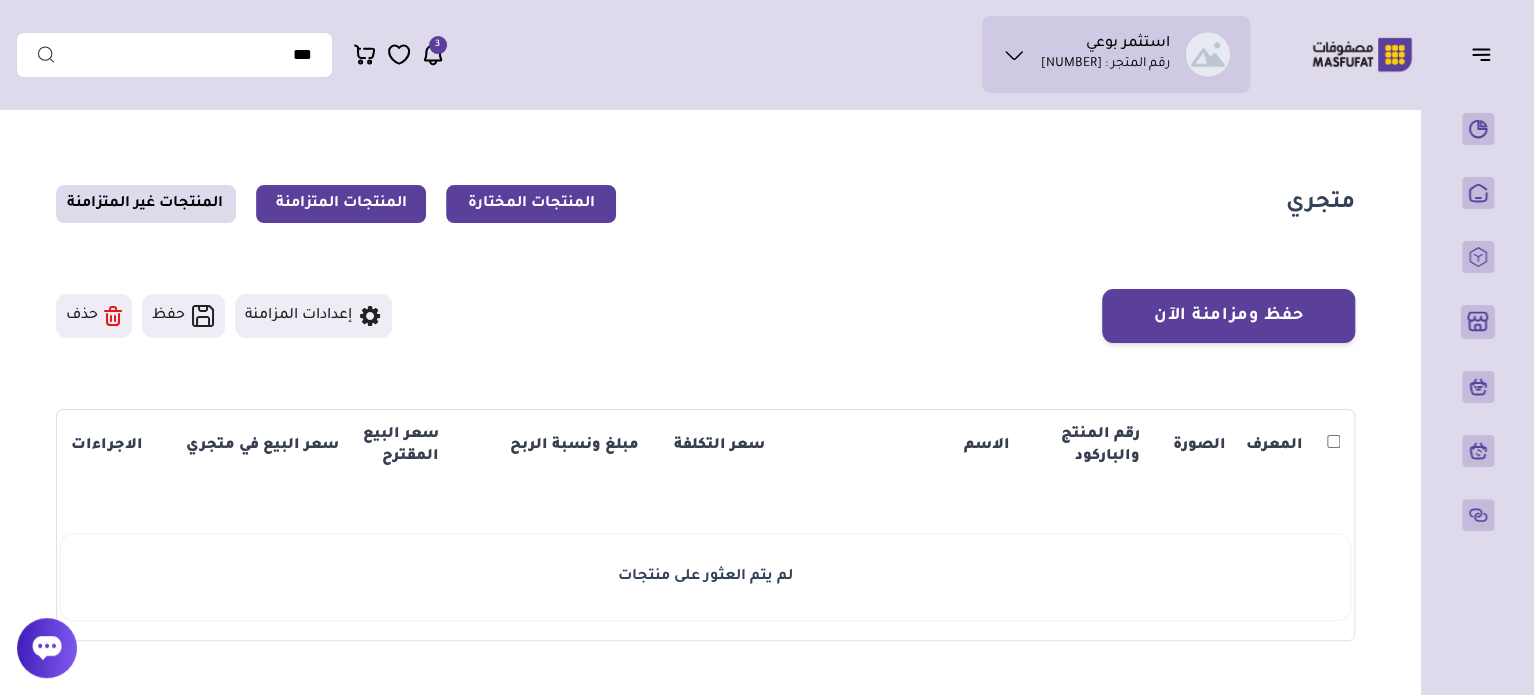 click on "المنتجات المتزامنة" at bounding box center (341, 204) 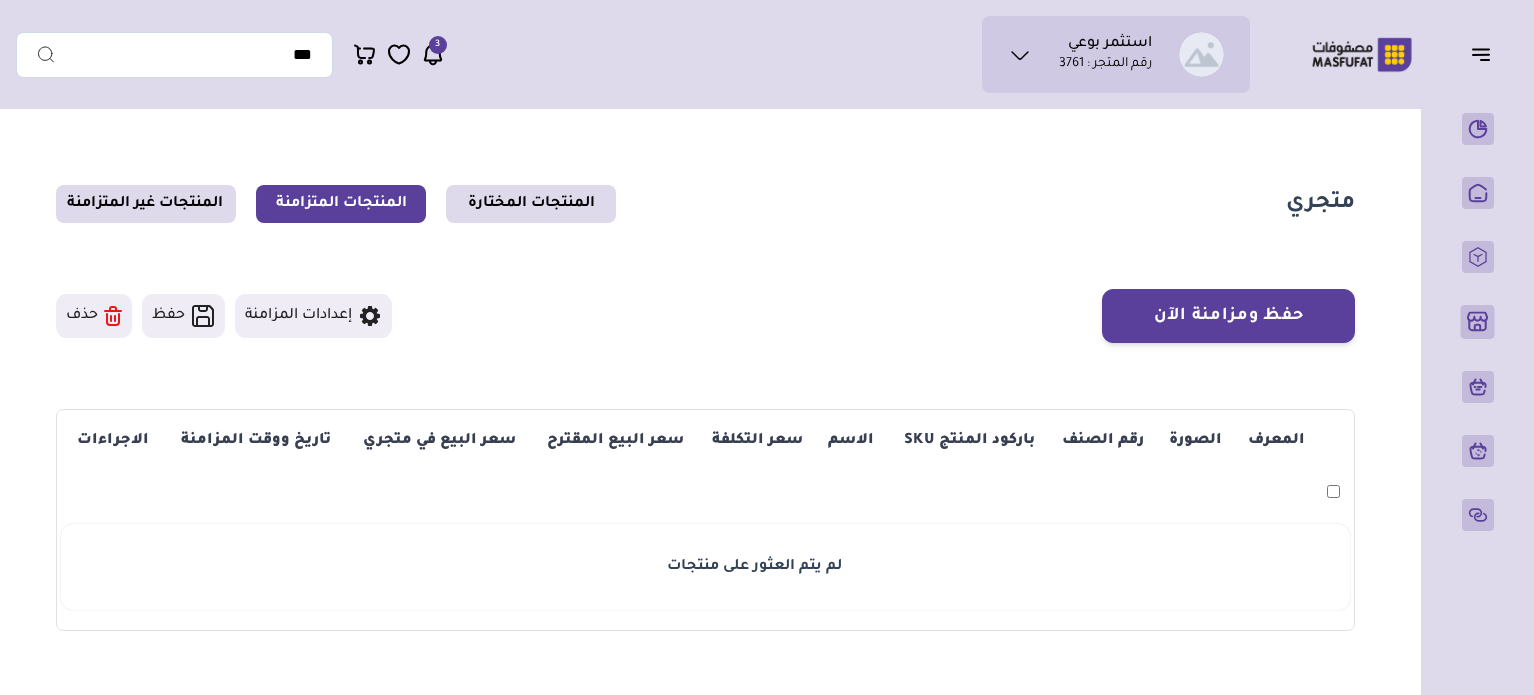scroll, scrollTop: 0, scrollLeft: 0, axis: both 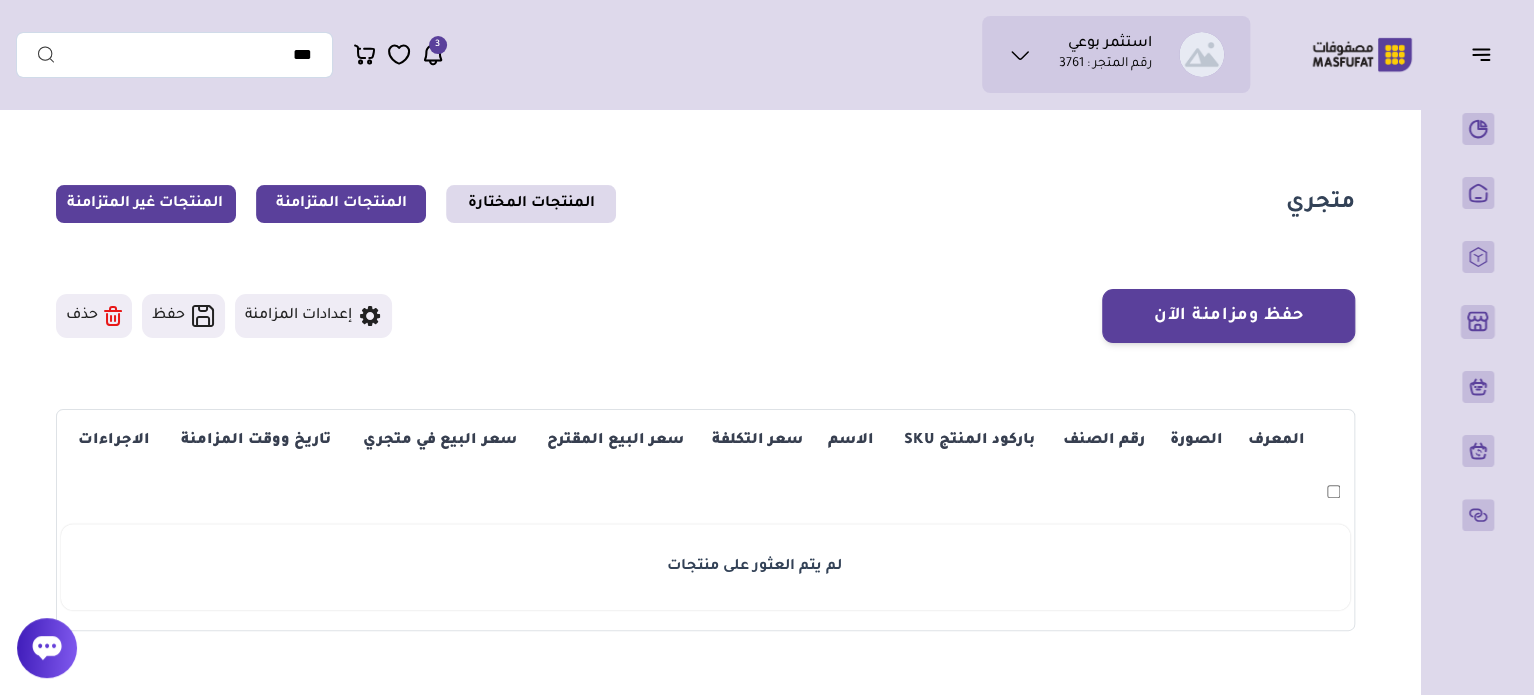 click on "المنتجات غير المتزامنة" at bounding box center (146, 204) 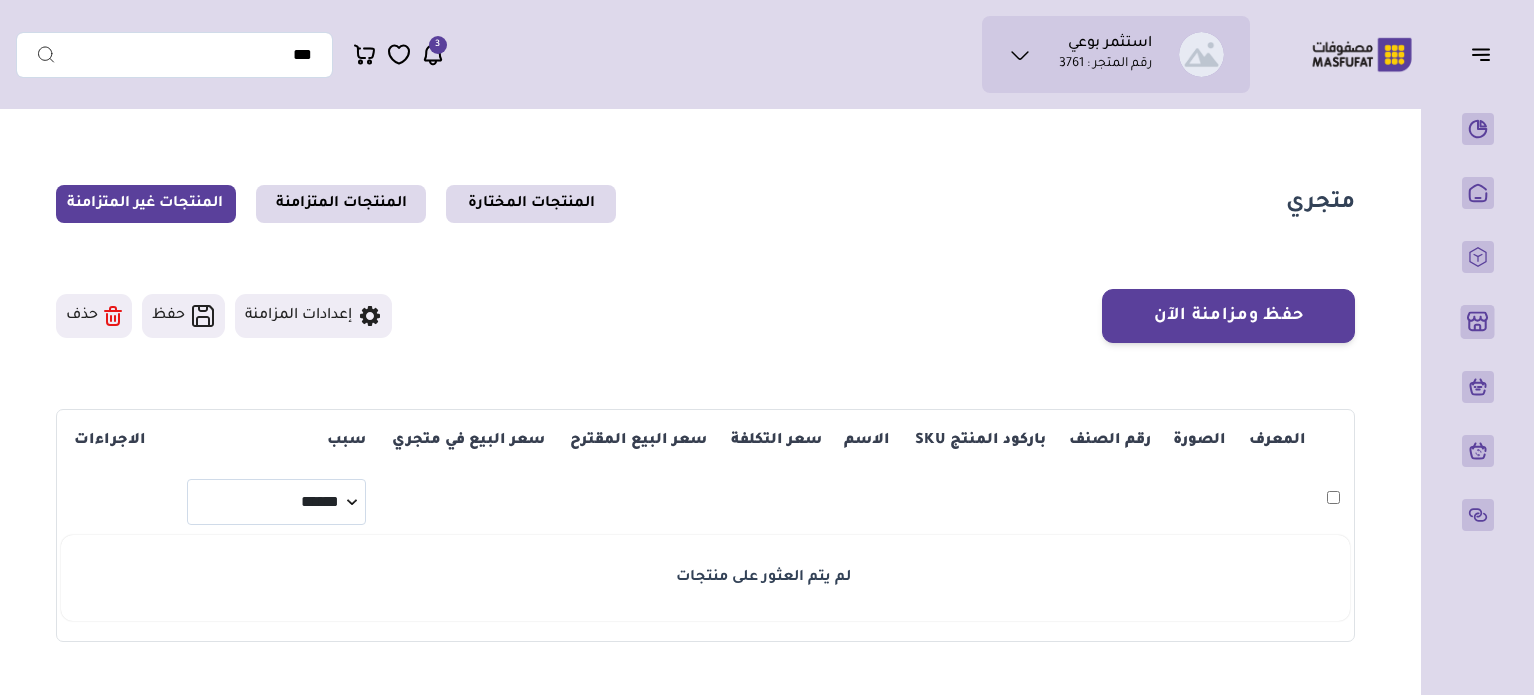 scroll, scrollTop: 0, scrollLeft: 0, axis: both 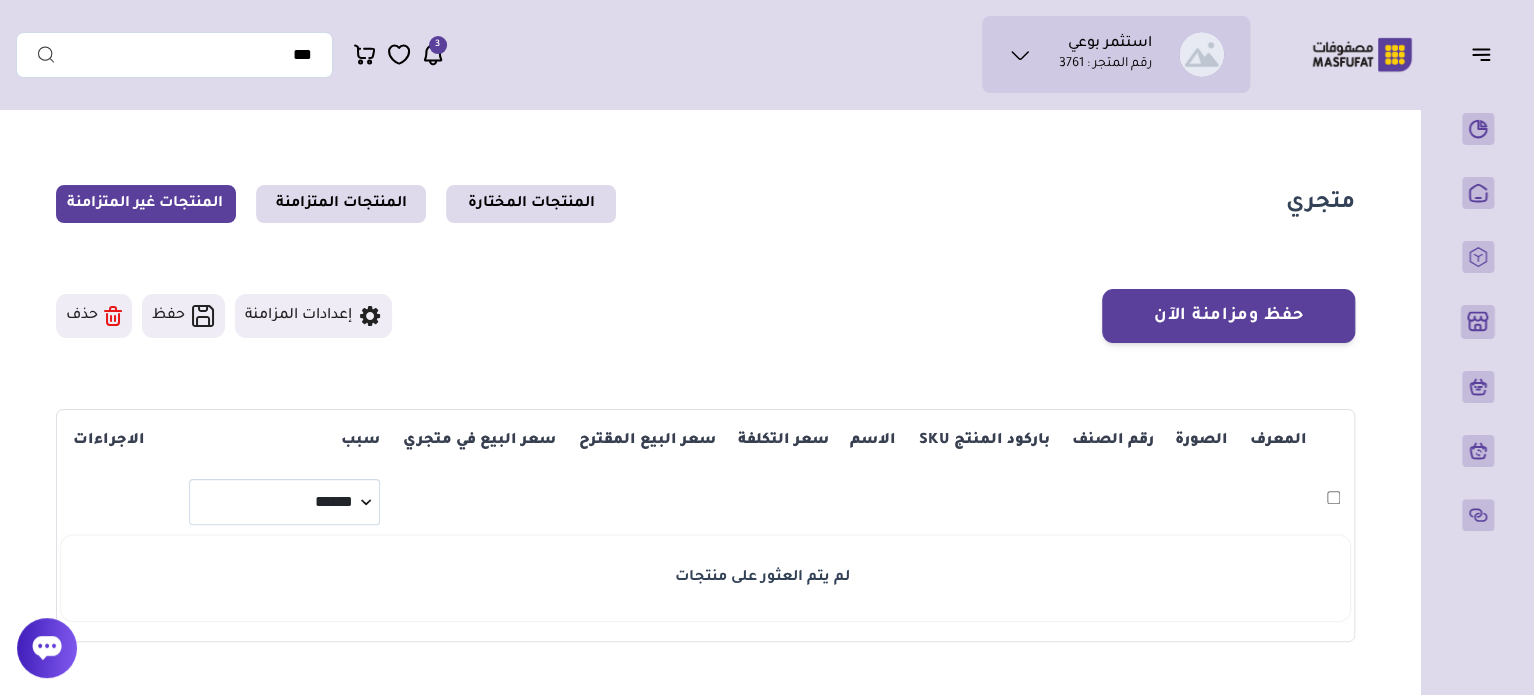 click on "المنتجات غير المتزامنة" at bounding box center (146, 204) 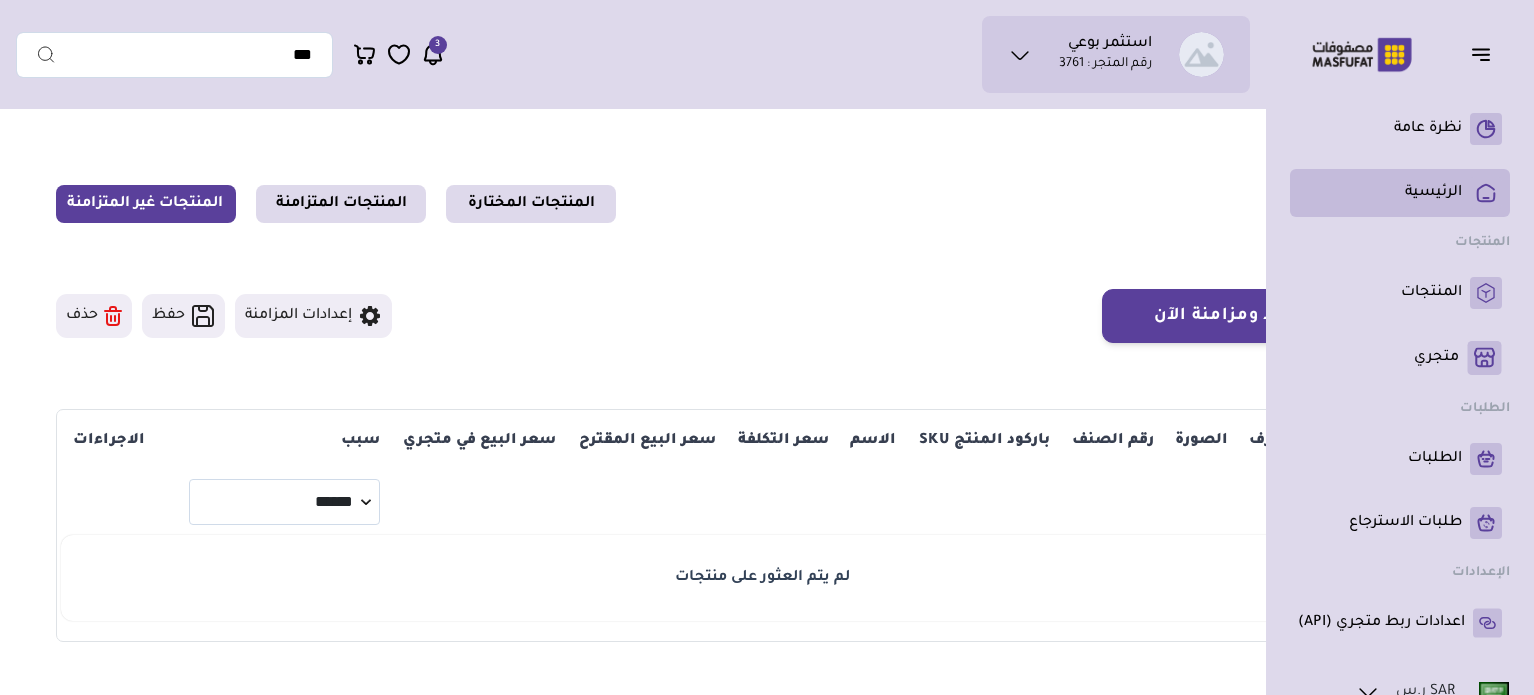 scroll, scrollTop: 0, scrollLeft: 0, axis: both 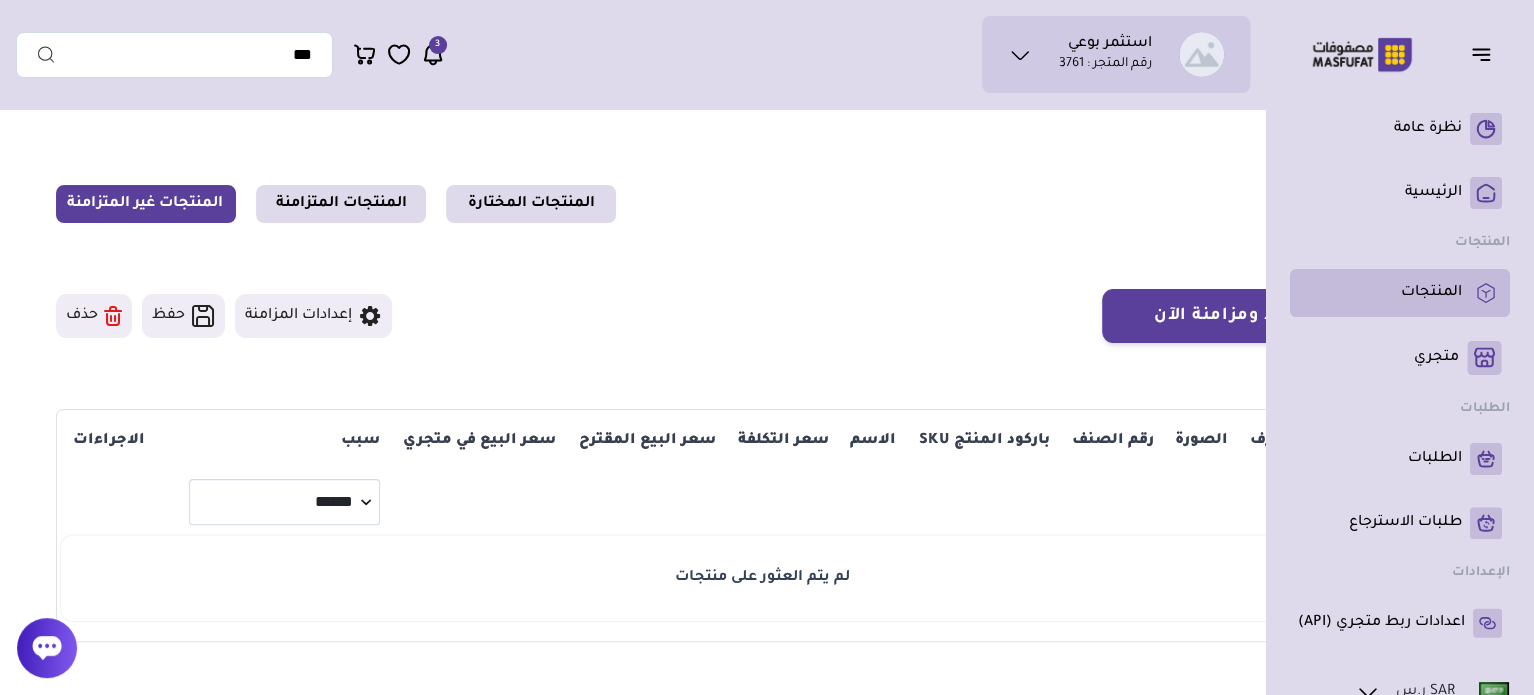 click on "المنتجات" at bounding box center [1431, 293] 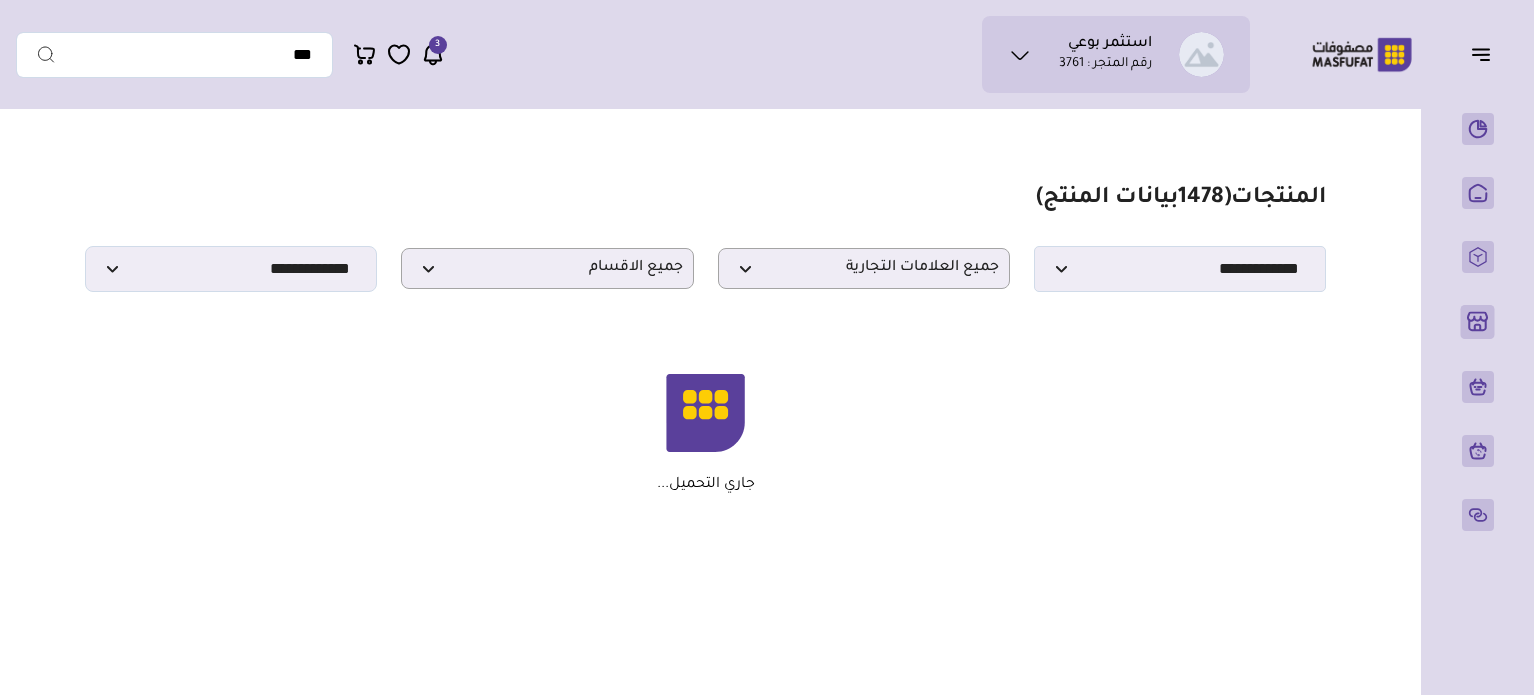 scroll, scrollTop: 0, scrollLeft: 0, axis: both 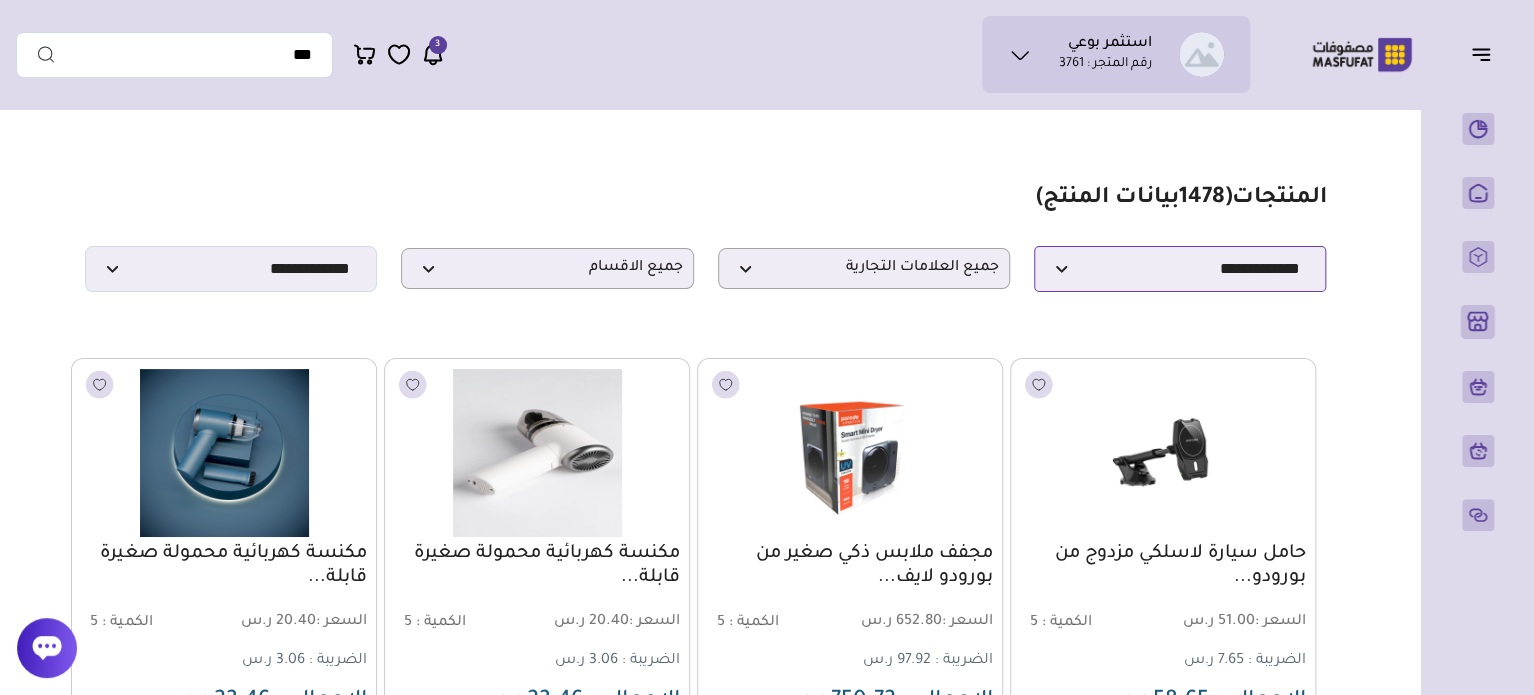 click on "**********" at bounding box center (1180, 269) 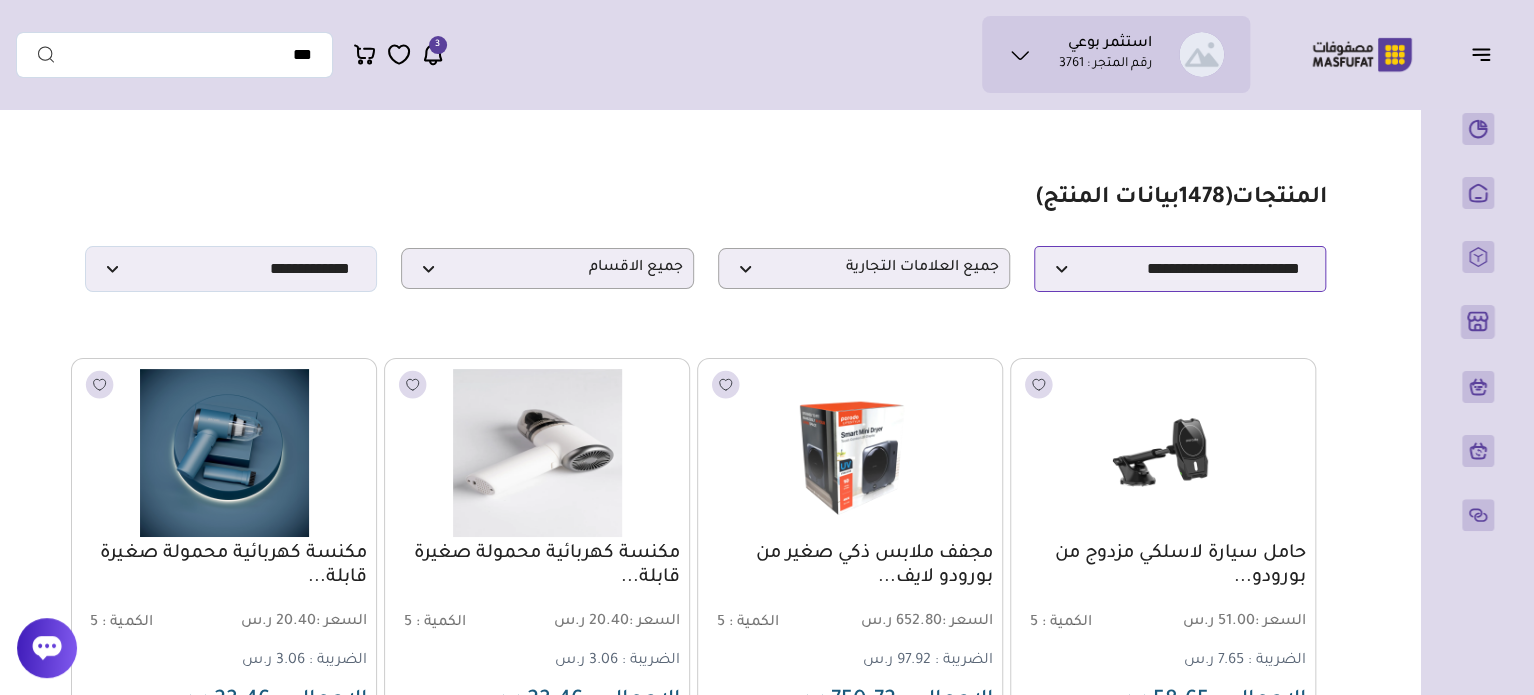 click on "**********" at bounding box center [1180, 269] 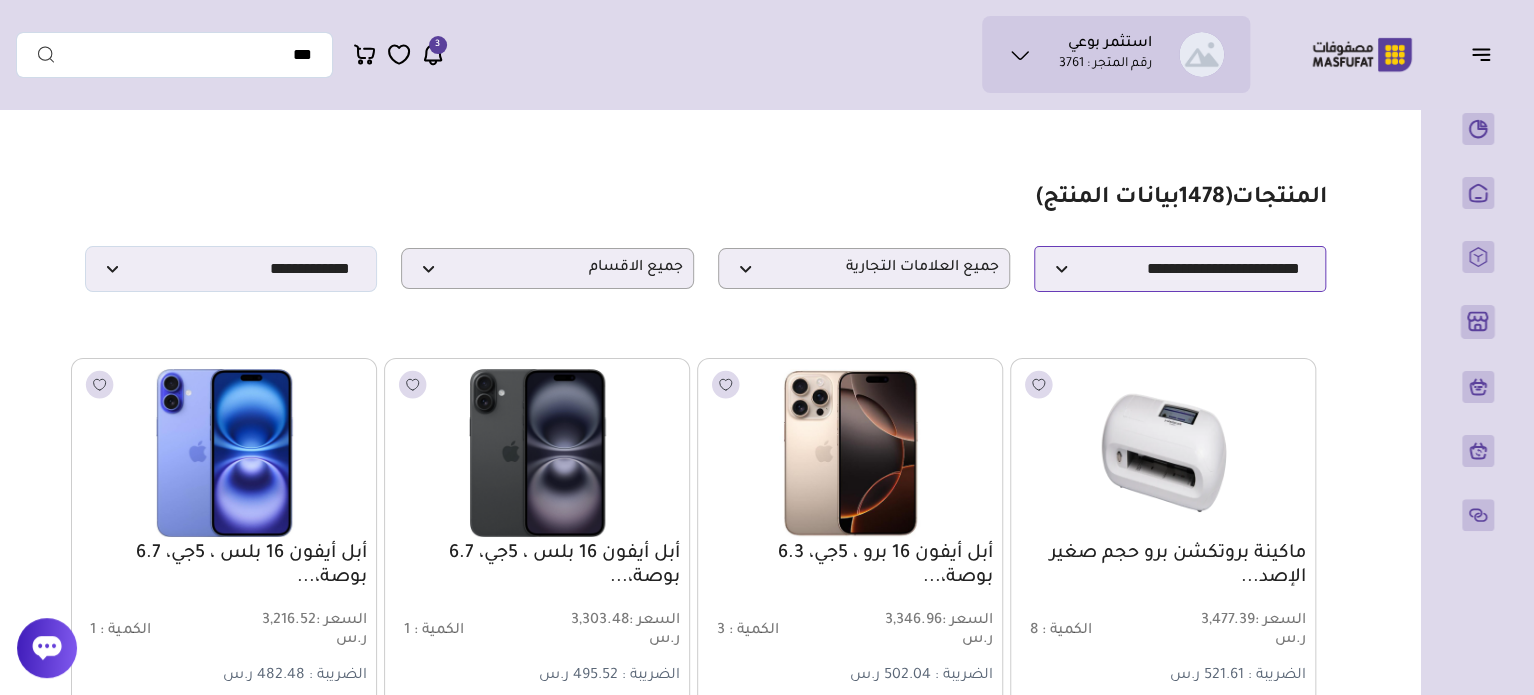 click on "**********" at bounding box center (1180, 269) 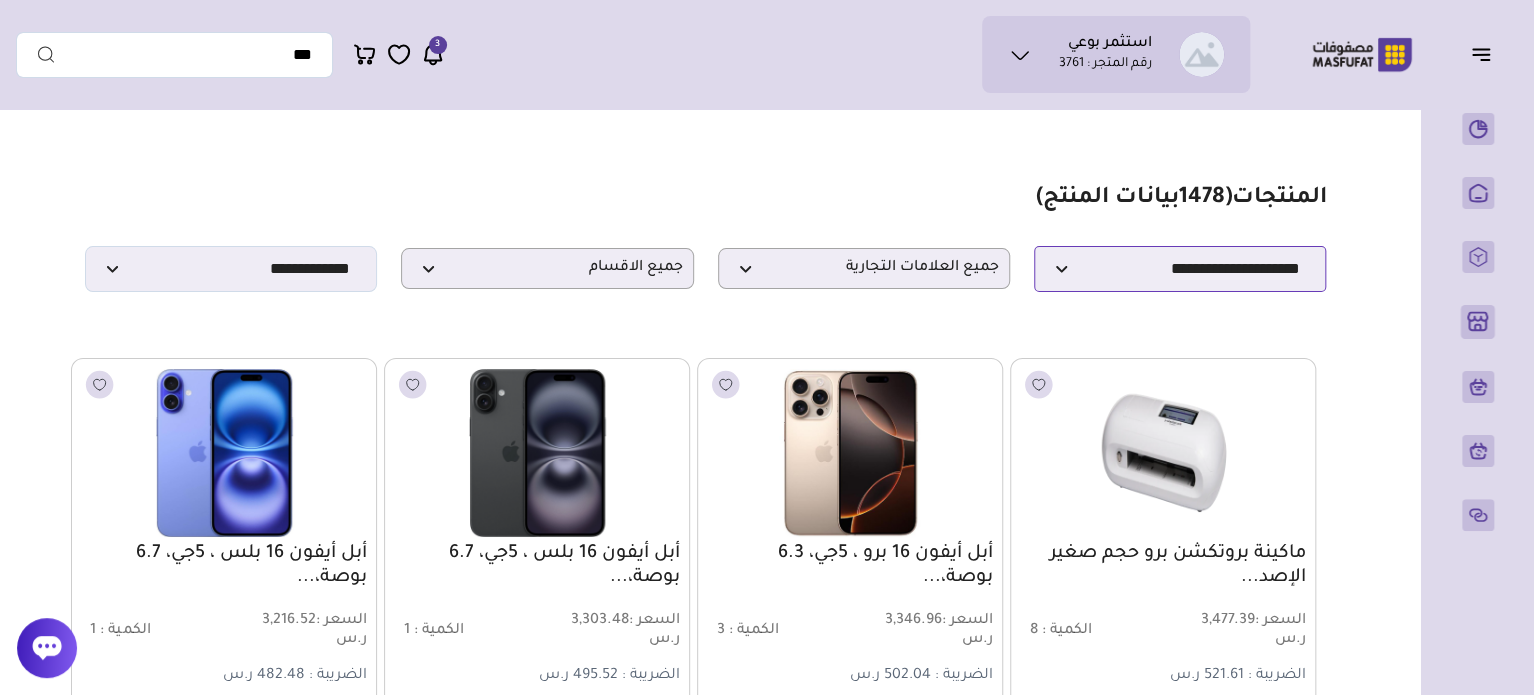 click on "**********" at bounding box center [1180, 269] 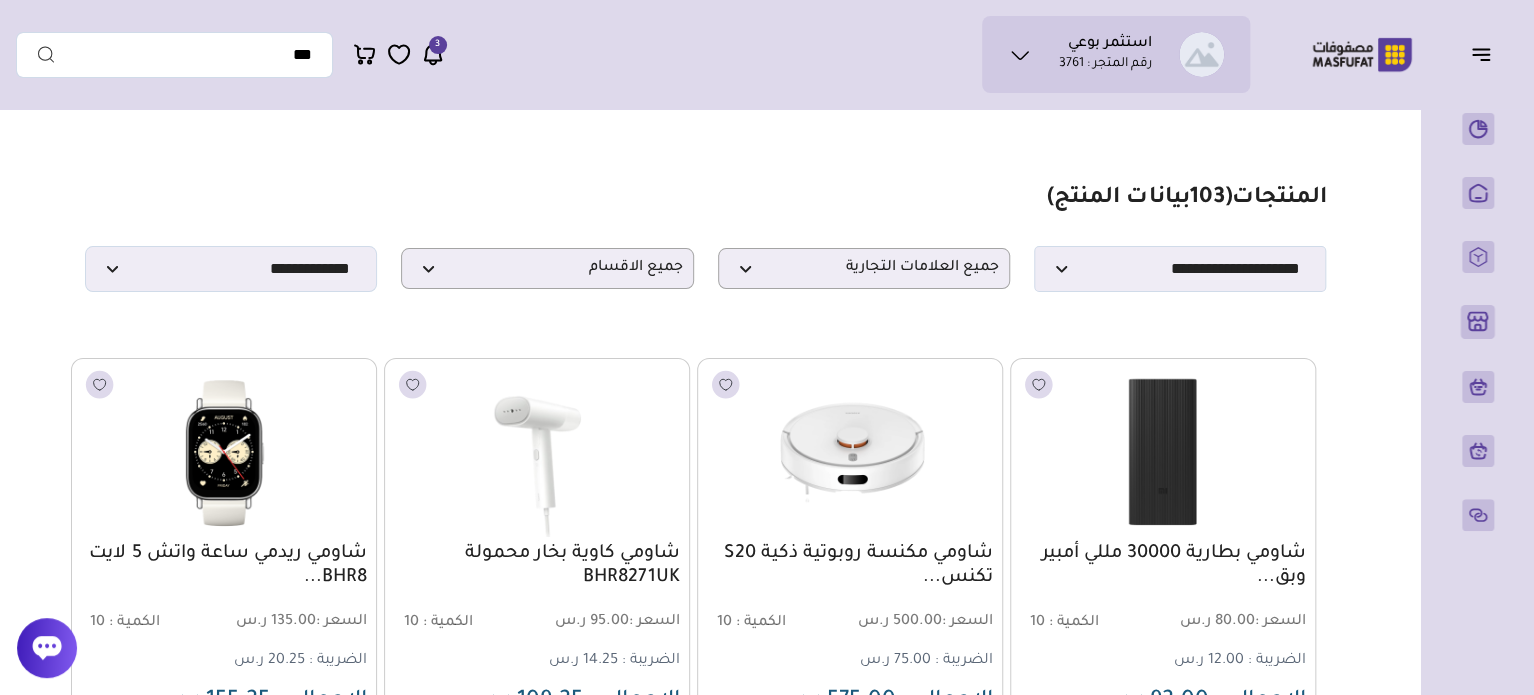 click on "**********" at bounding box center (705, 238) 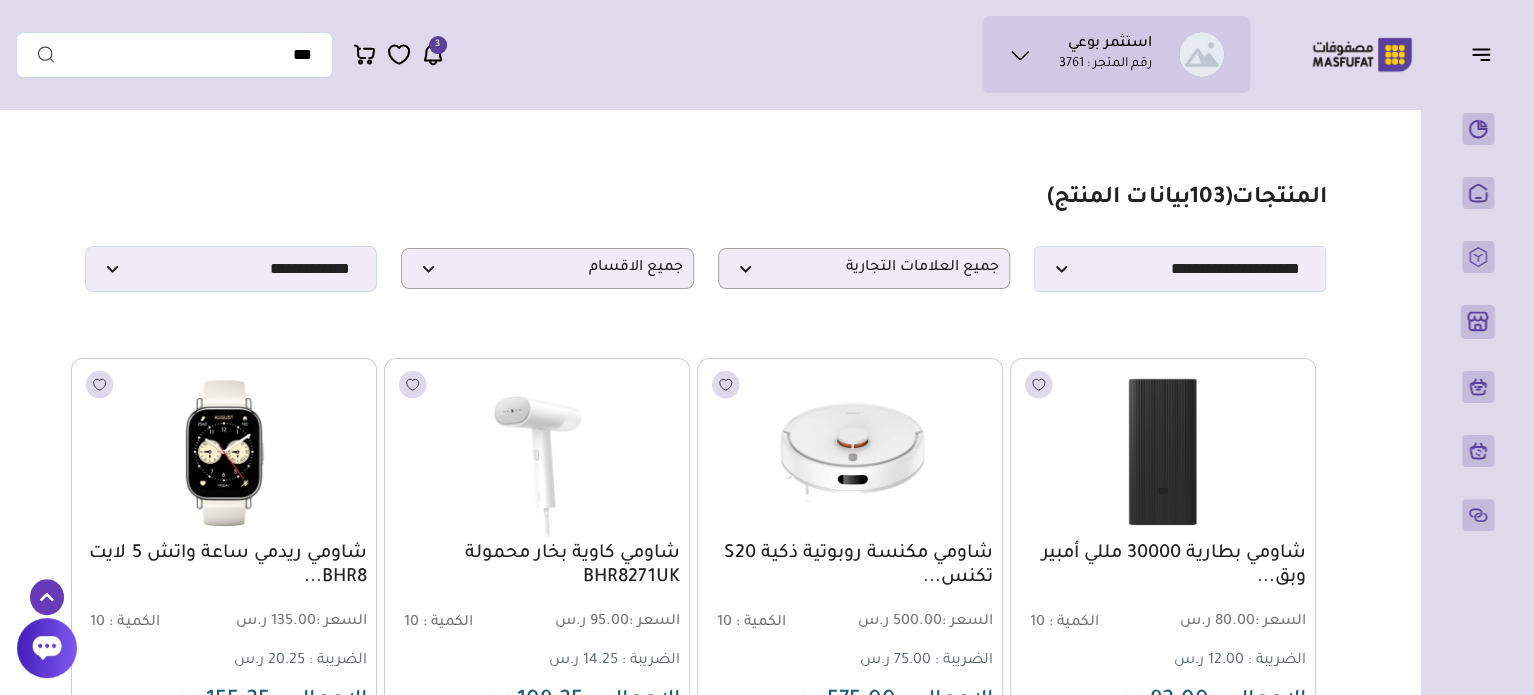 scroll, scrollTop: 0, scrollLeft: 0, axis: both 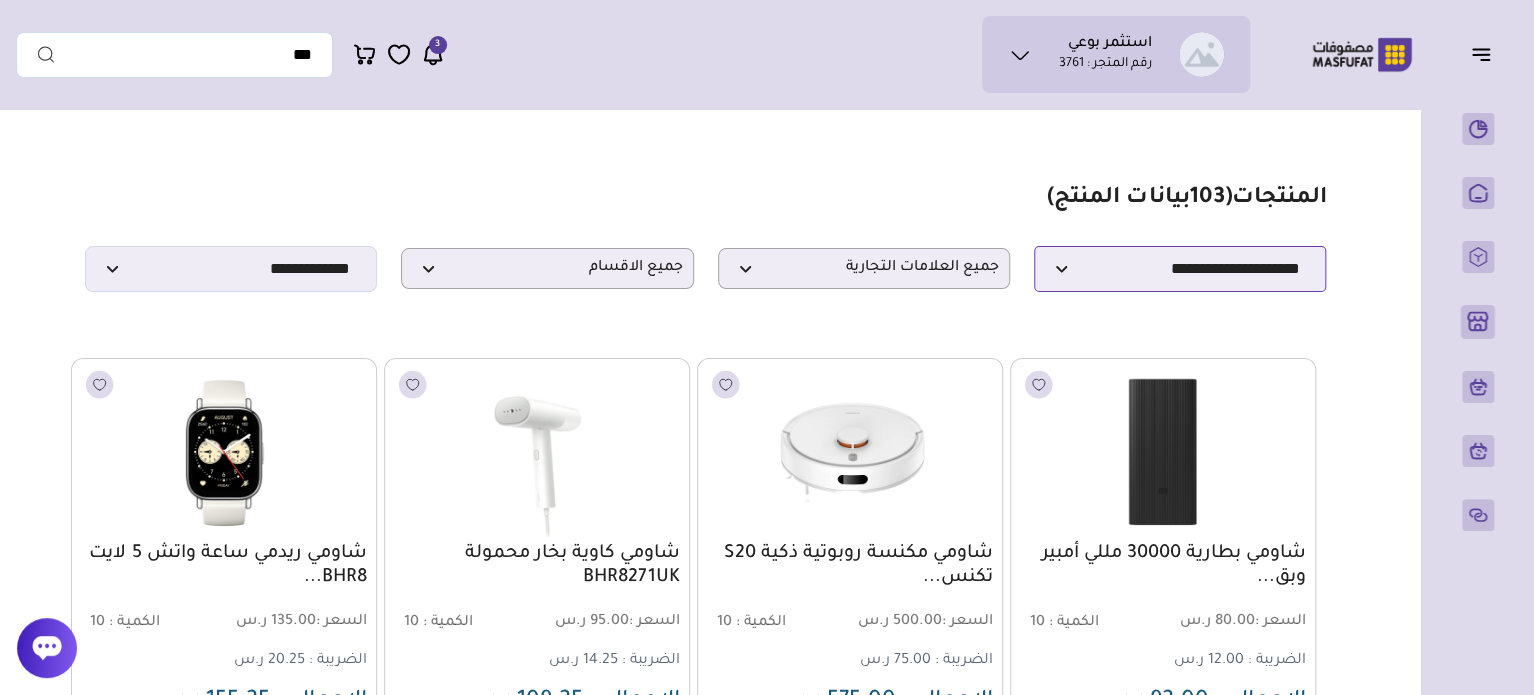 click on "**********" at bounding box center (1180, 269) 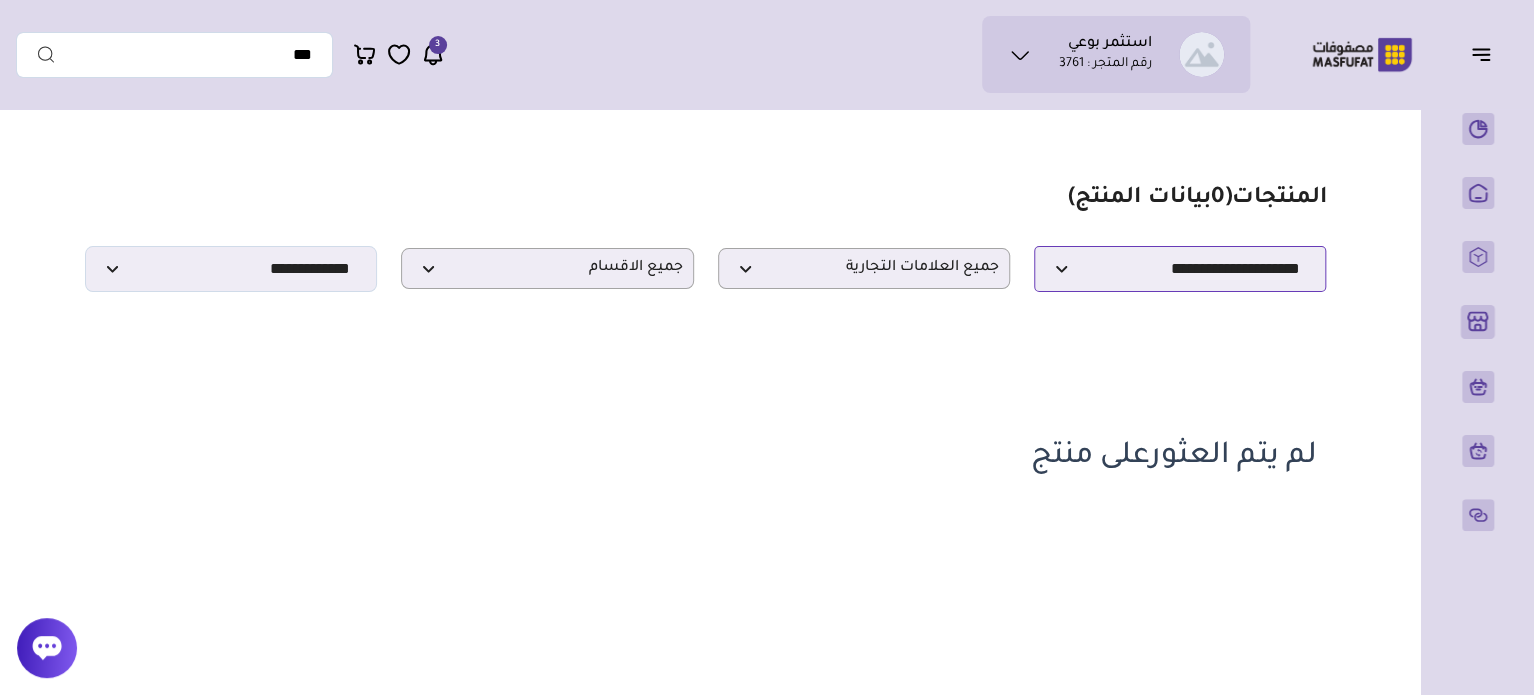 click on "**********" at bounding box center (1180, 269) 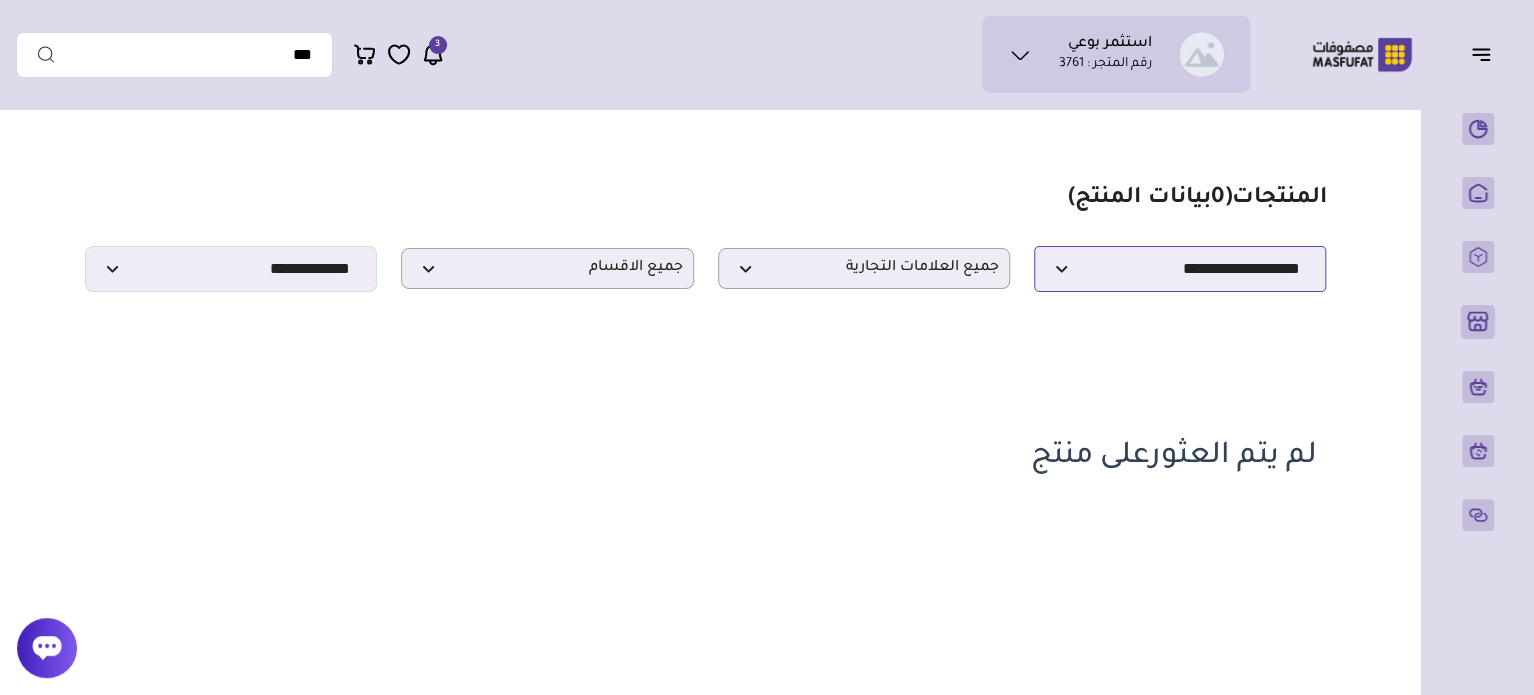 click on "**********" at bounding box center [1180, 269] 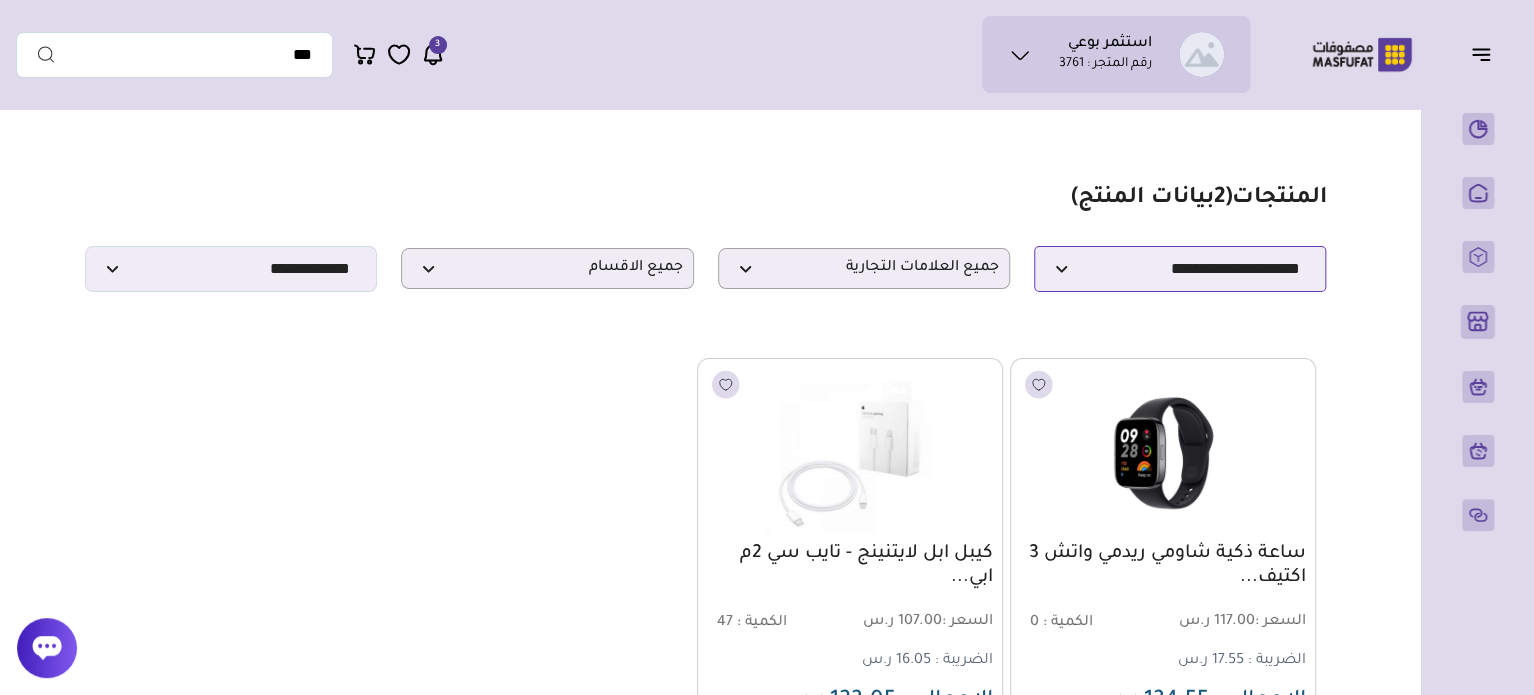 select on "**********" 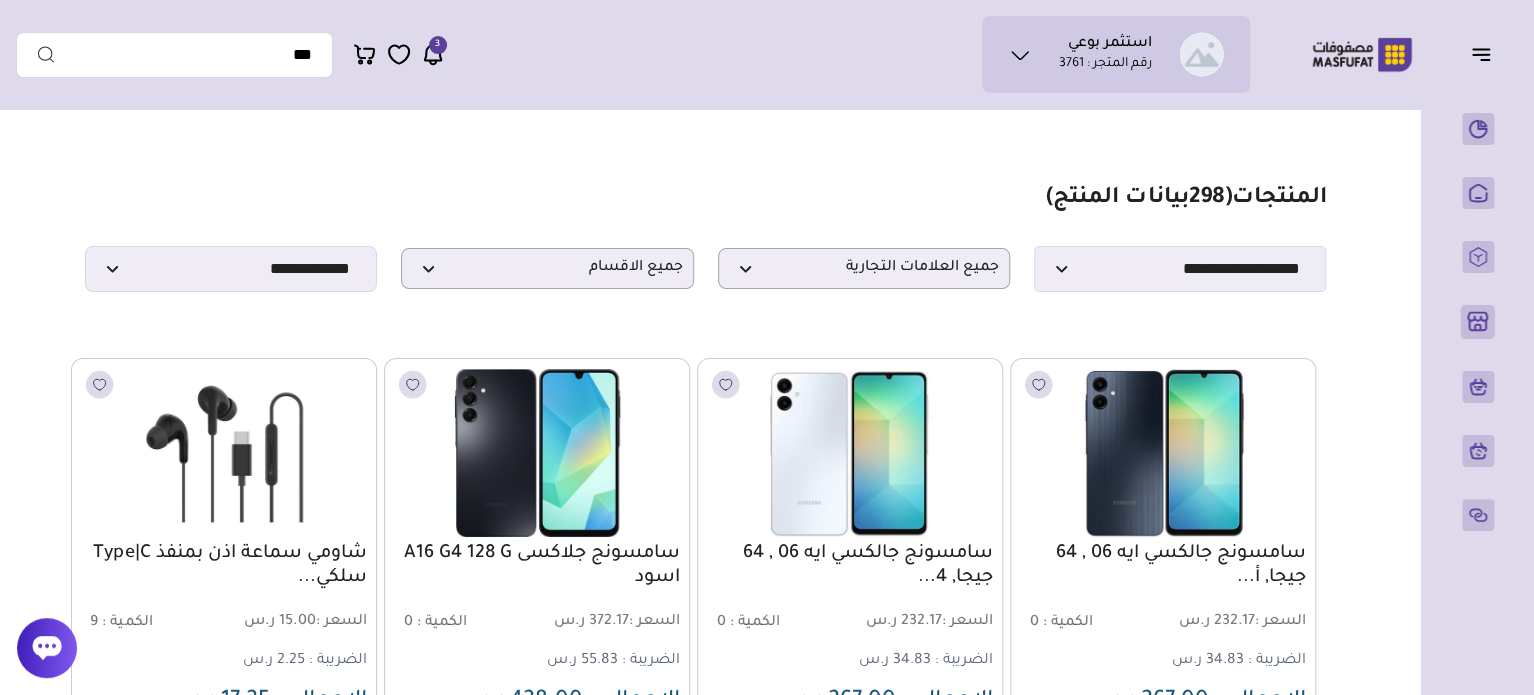 click on "مزامنة
( 0 )
تحديد الكل
إلغاء التحديد
المنتجات
(" at bounding box center [705, 1416] 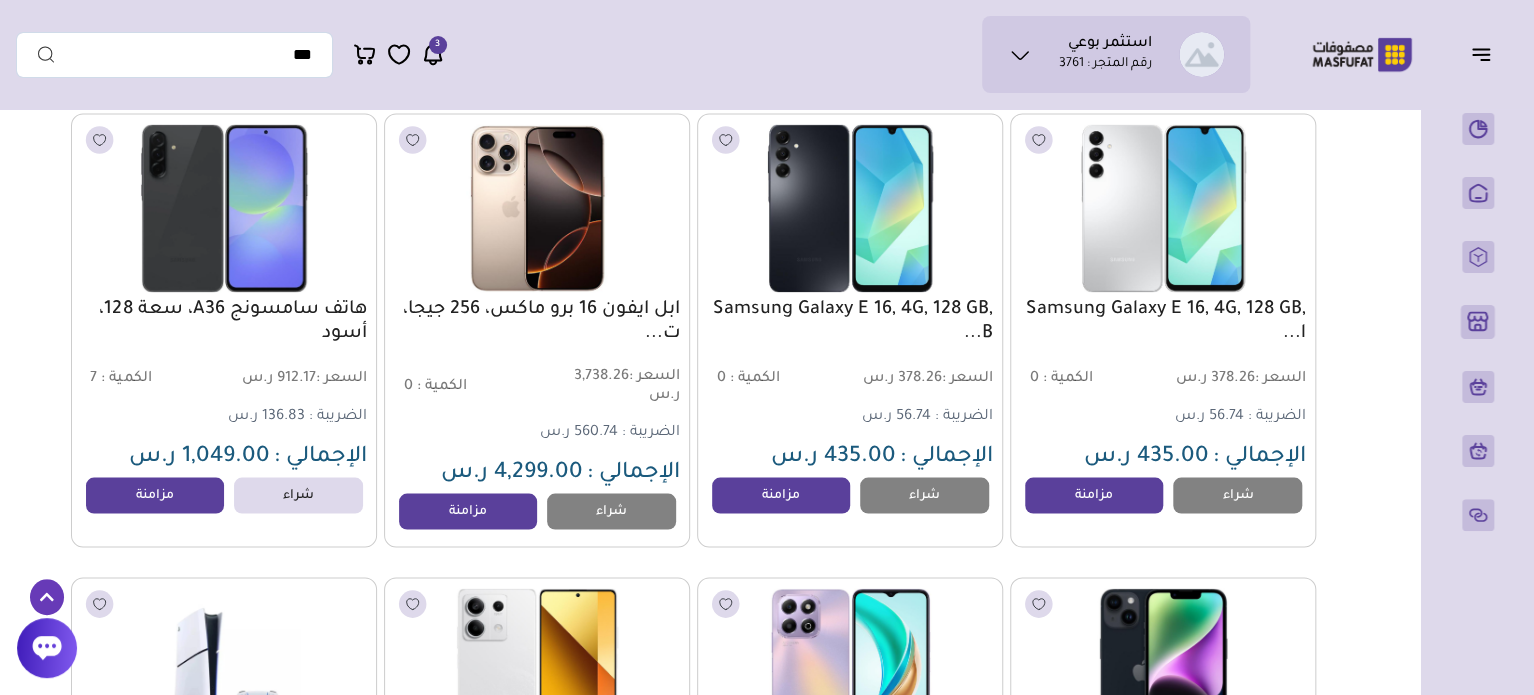 scroll, scrollTop: 1640, scrollLeft: 0, axis: vertical 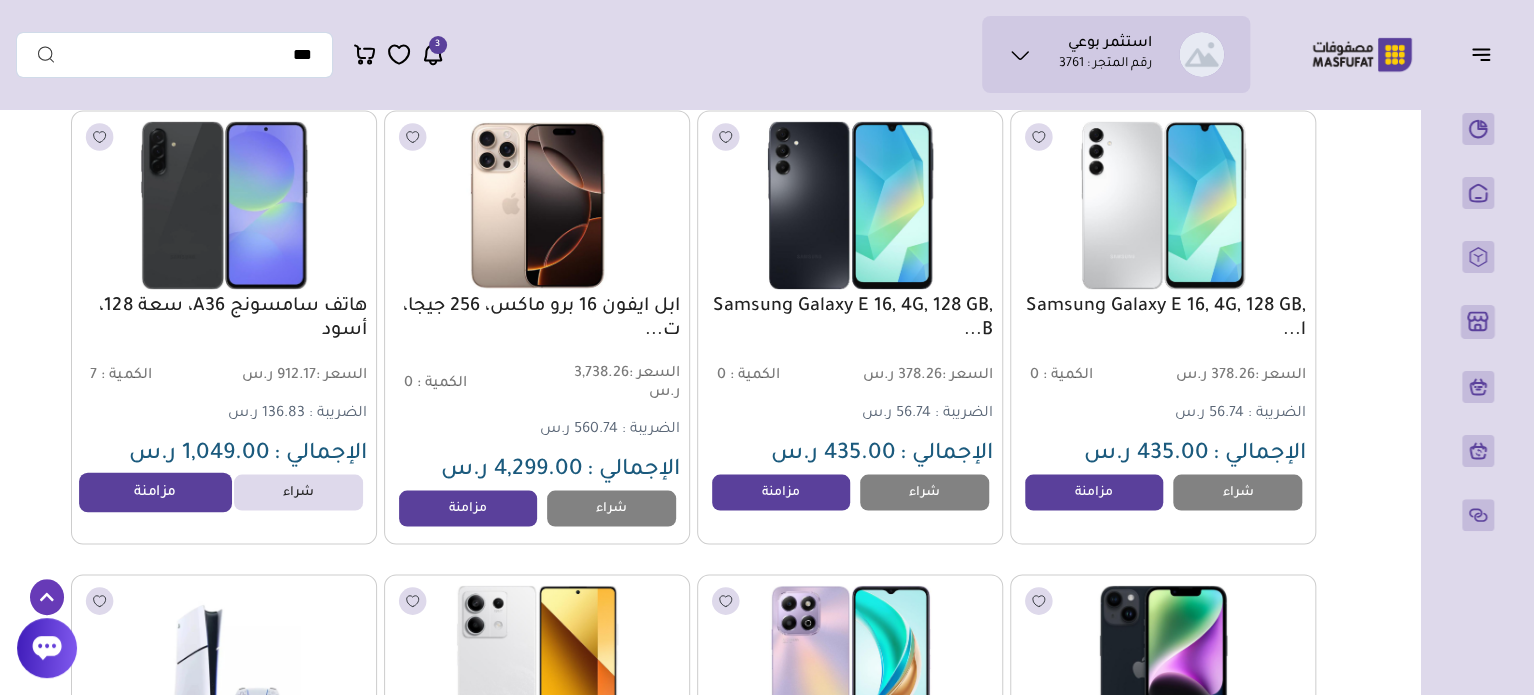 click on "مزامنة" at bounding box center (155, 492) 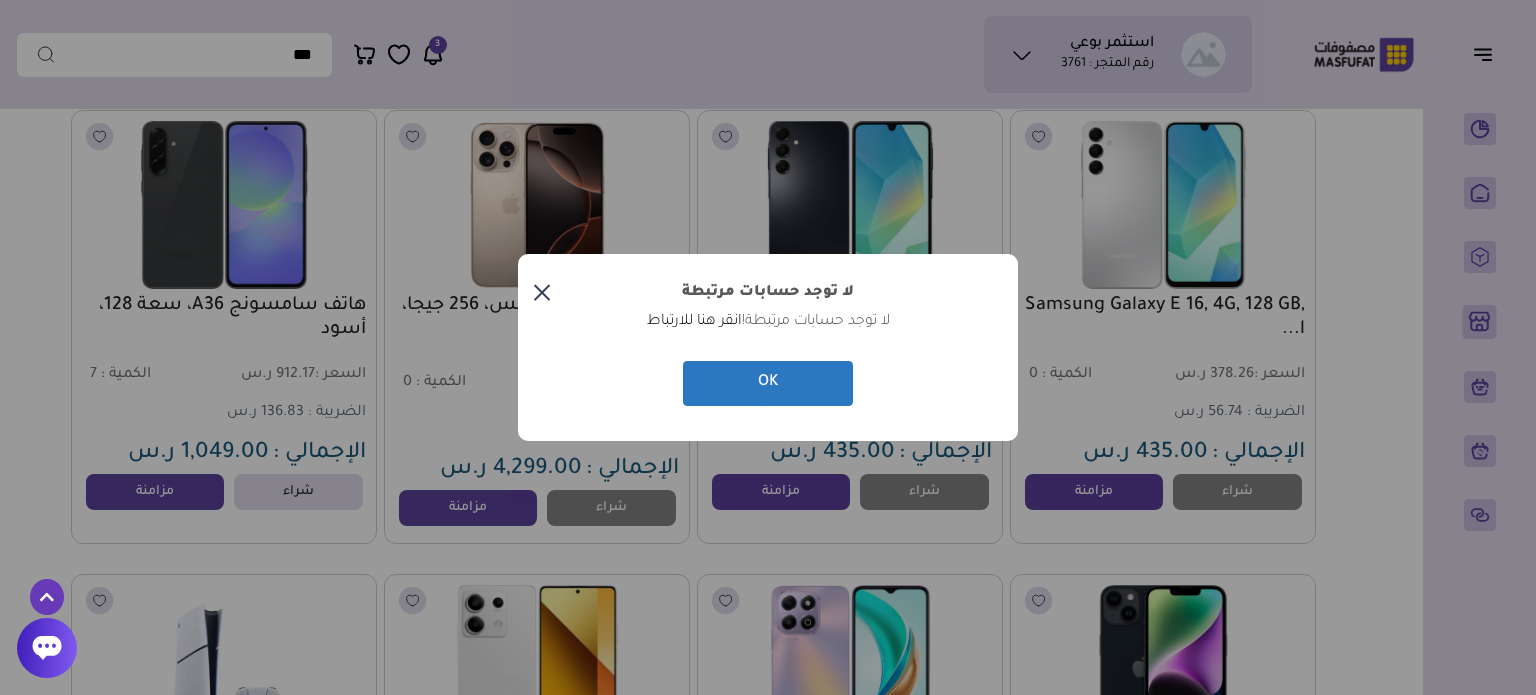 click on "OK" at bounding box center [768, 383] 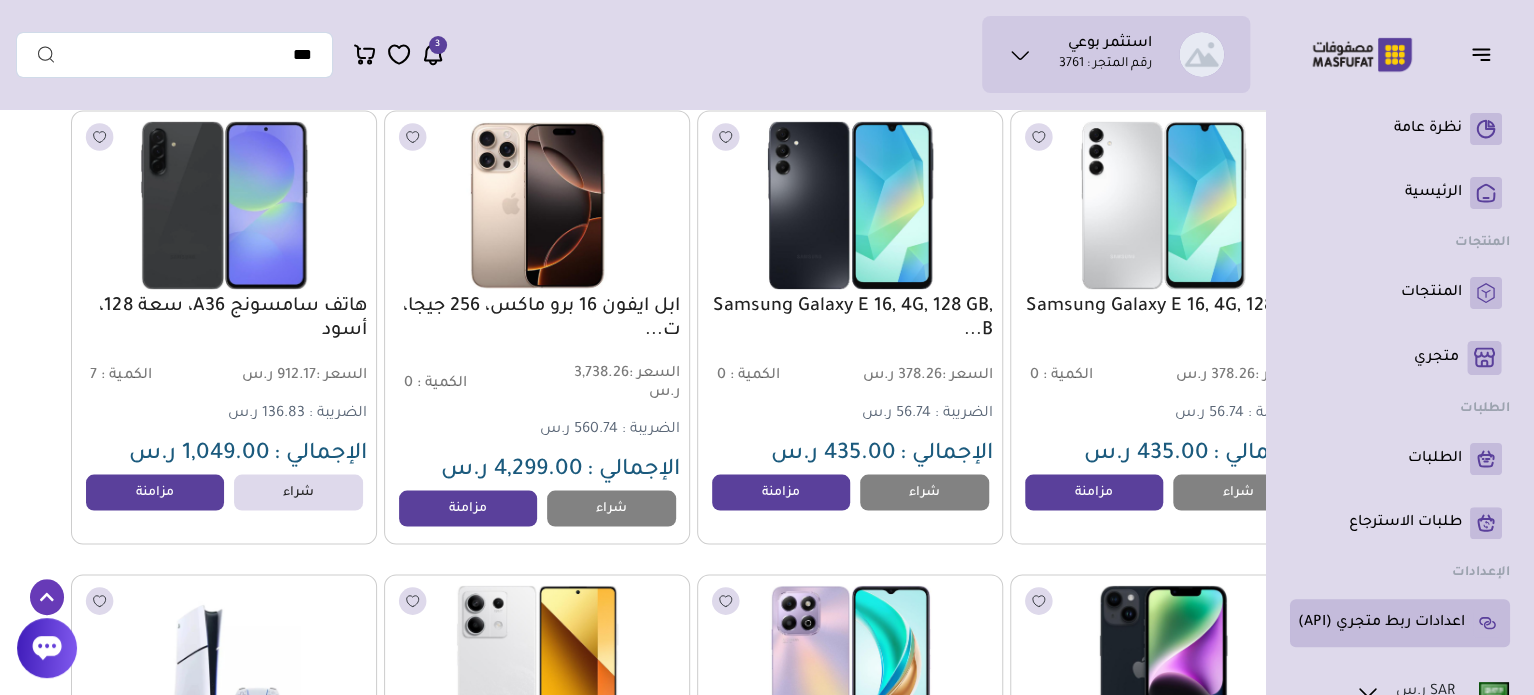 click on "اعدادات ربط متجري (API)" at bounding box center [1381, 623] 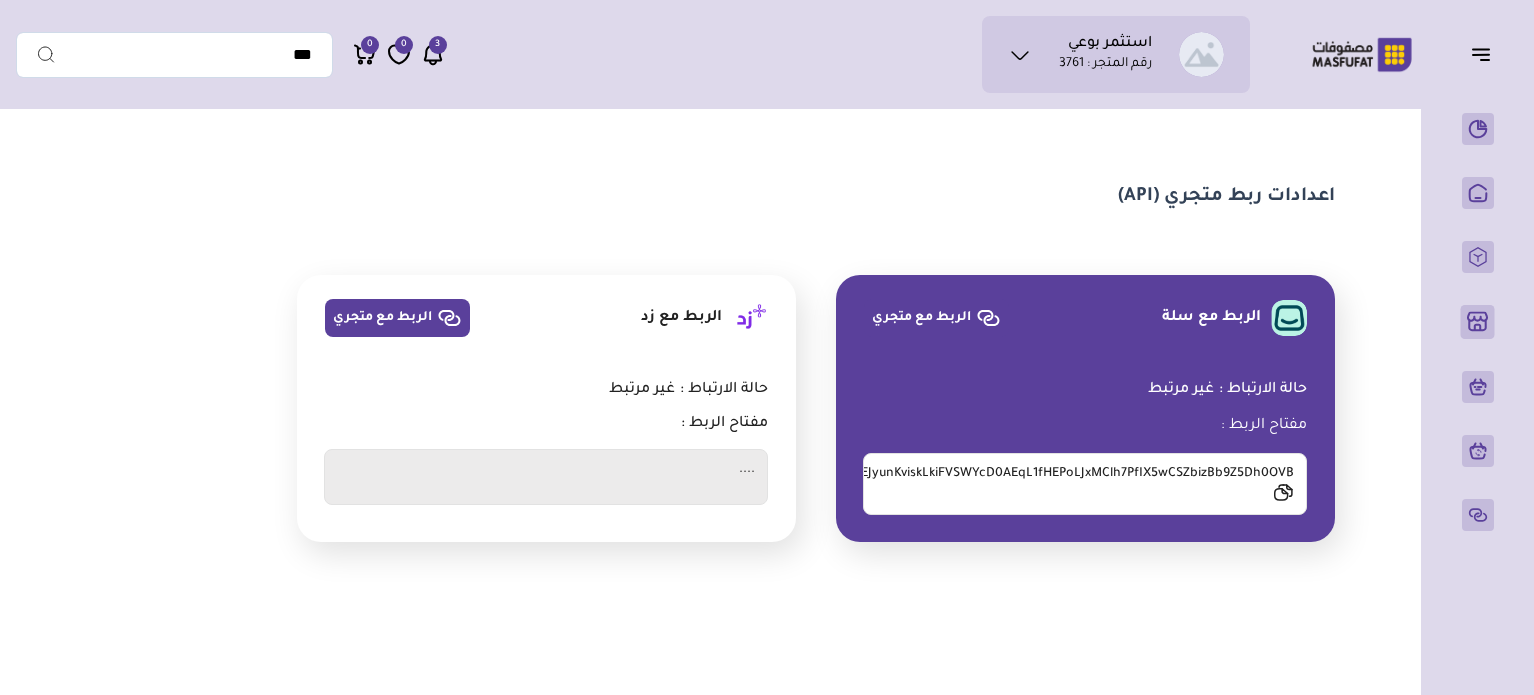 scroll, scrollTop: 0, scrollLeft: 0, axis: both 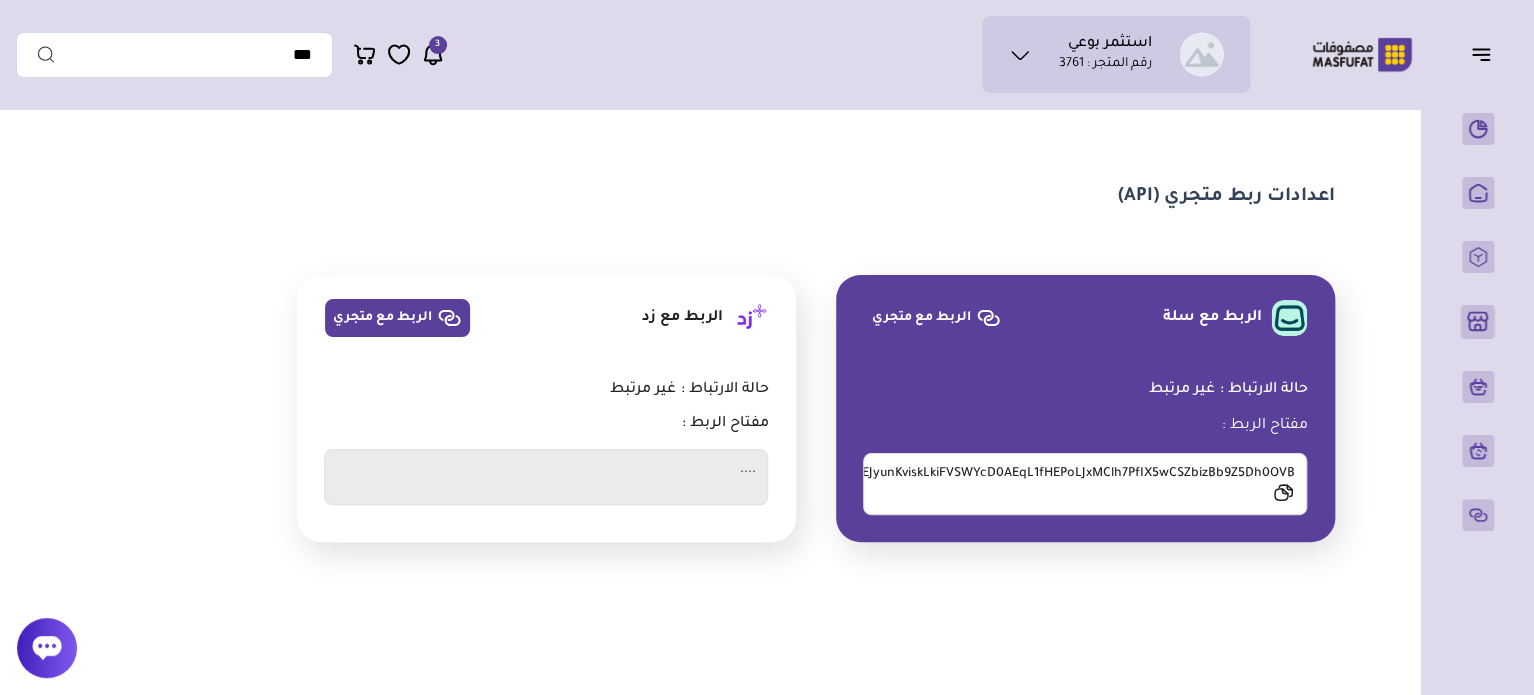 click on "الربط مع متجري" at bounding box center [936, 318] 